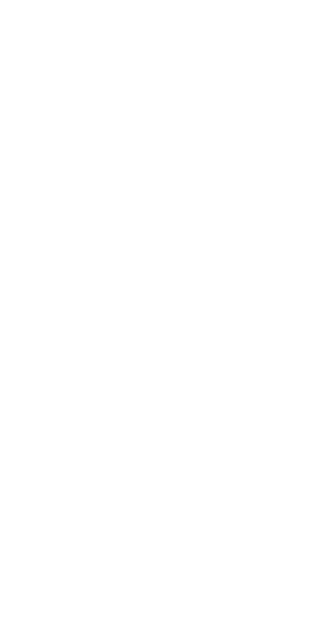 scroll, scrollTop: 0, scrollLeft: 0, axis: both 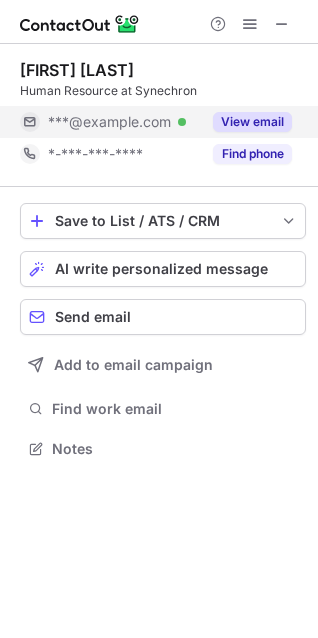 click on "View email" at bounding box center (252, 122) 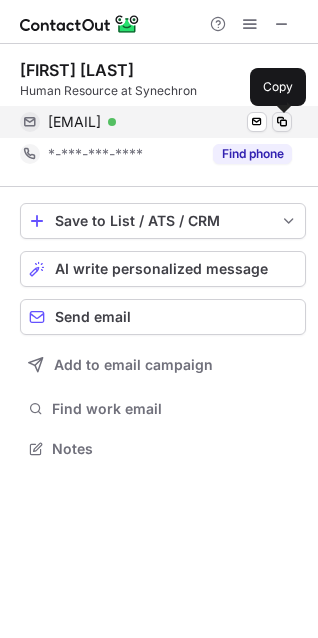 click at bounding box center (282, 122) 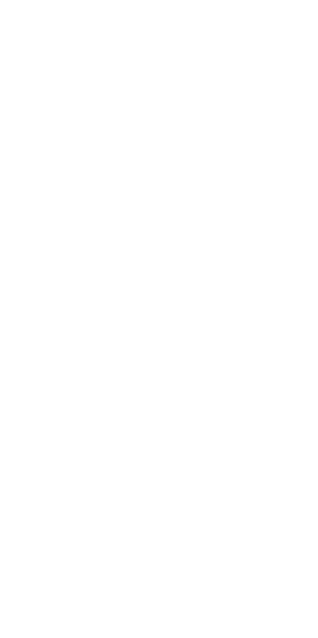 scroll, scrollTop: 0, scrollLeft: 0, axis: both 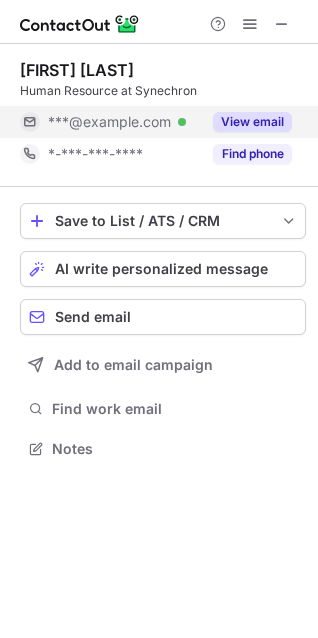 click on "View email" at bounding box center [252, 122] 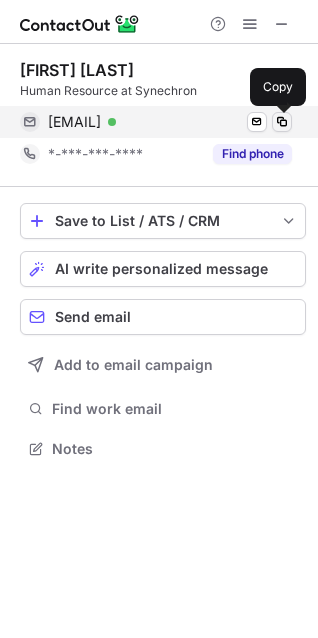 click at bounding box center (282, 122) 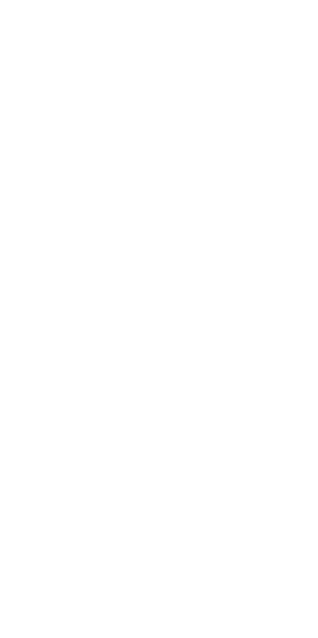 scroll, scrollTop: 0, scrollLeft: 0, axis: both 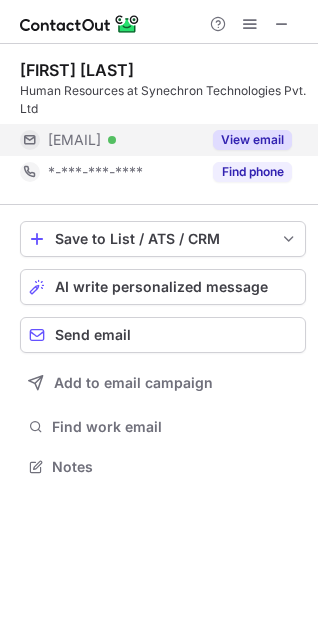 click on "View email" at bounding box center [252, 140] 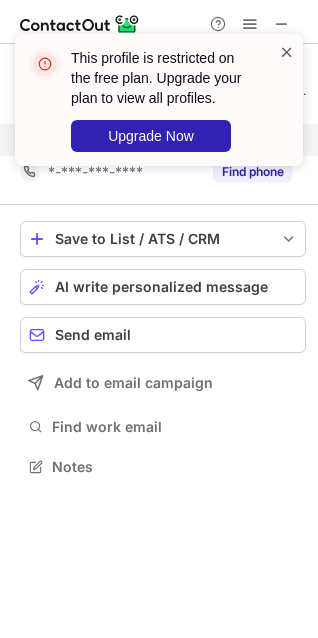 click at bounding box center [287, 52] 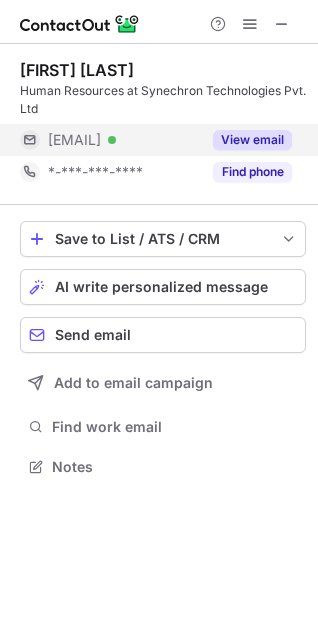 click on "View email" at bounding box center [252, 140] 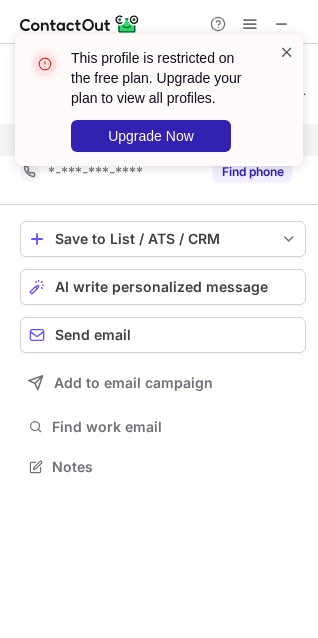 click at bounding box center [287, 52] 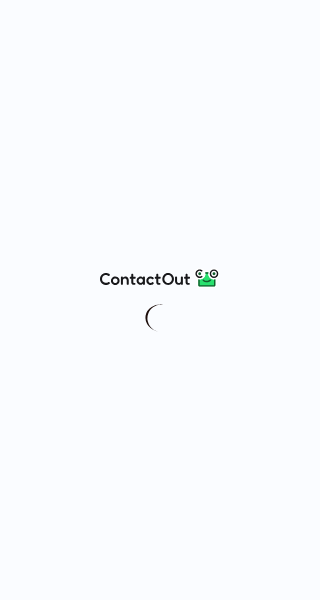 scroll, scrollTop: 0, scrollLeft: 0, axis: both 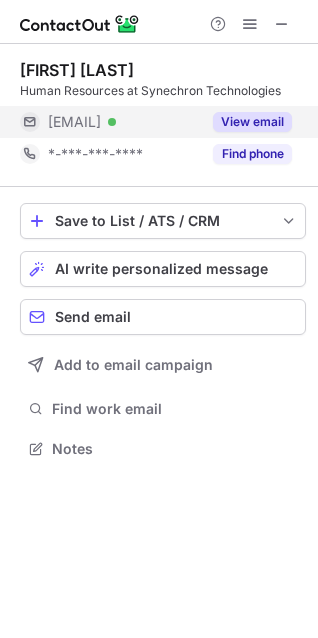 click on "View email" at bounding box center [252, 122] 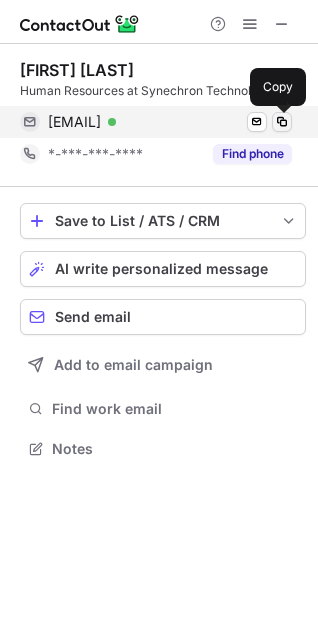 click at bounding box center [282, 122] 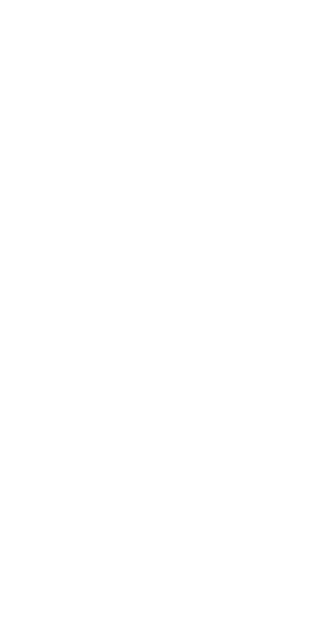 scroll, scrollTop: 0, scrollLeft: 0, axis: both 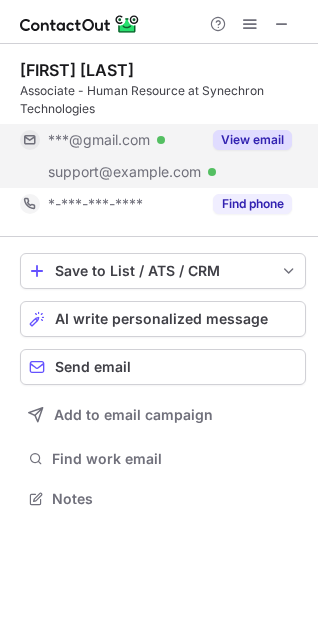 click on "View email" at bounding box center [252, 140] 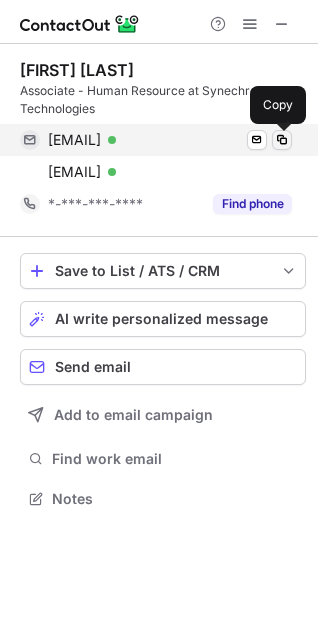 click at bounding box center [282, 140] 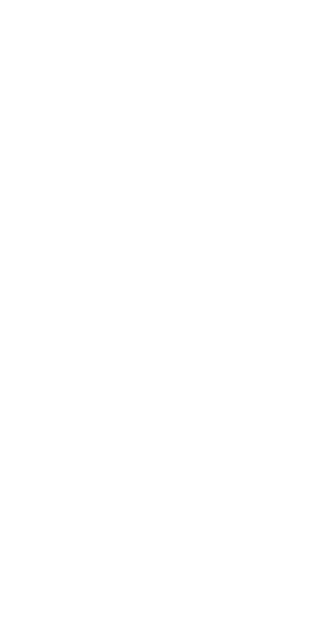 scroll, scrollTop: 0, scrollLeft: 0, axis: both 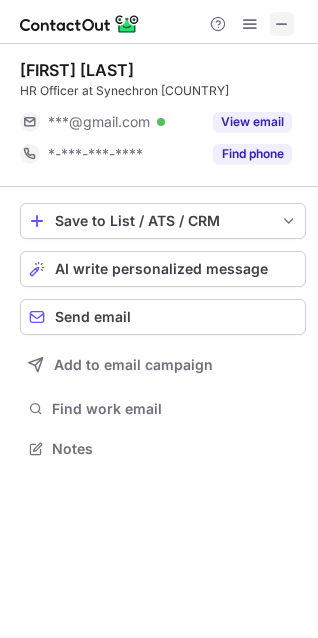 click at bounding box center [282, 24] 